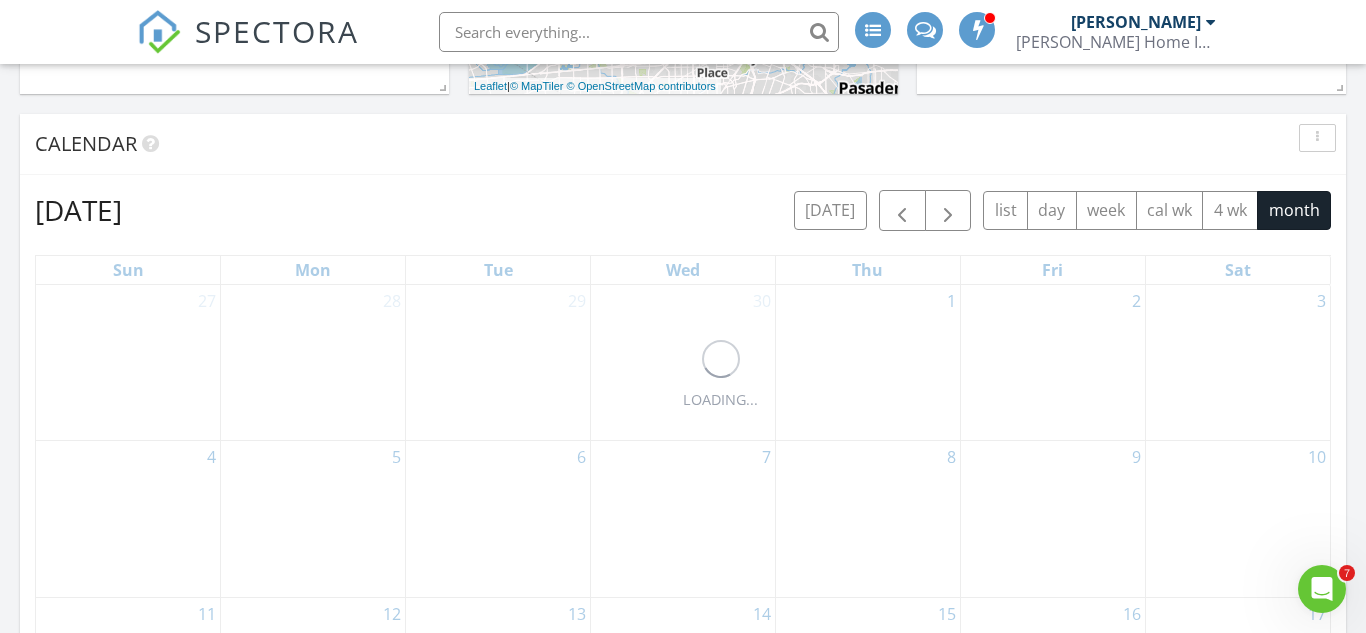 scroll, scrollTop: 884, scrollLeft: 0, axis: vertical 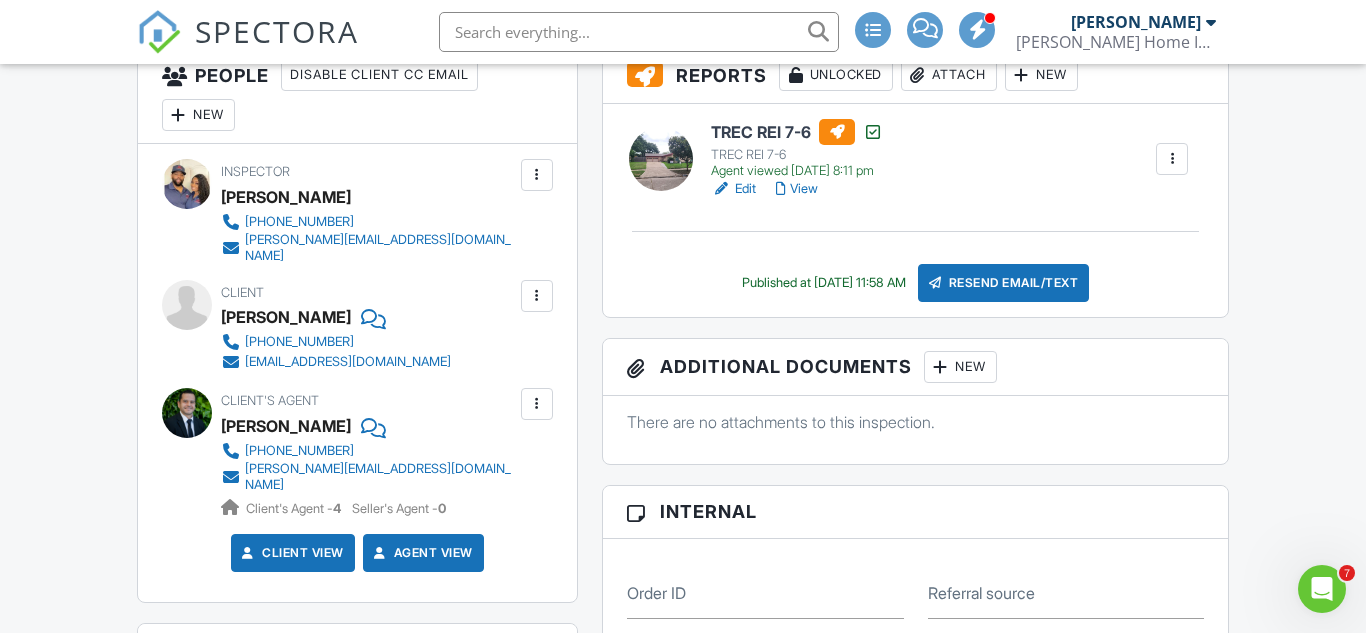 click at bounding box center (639, 32) 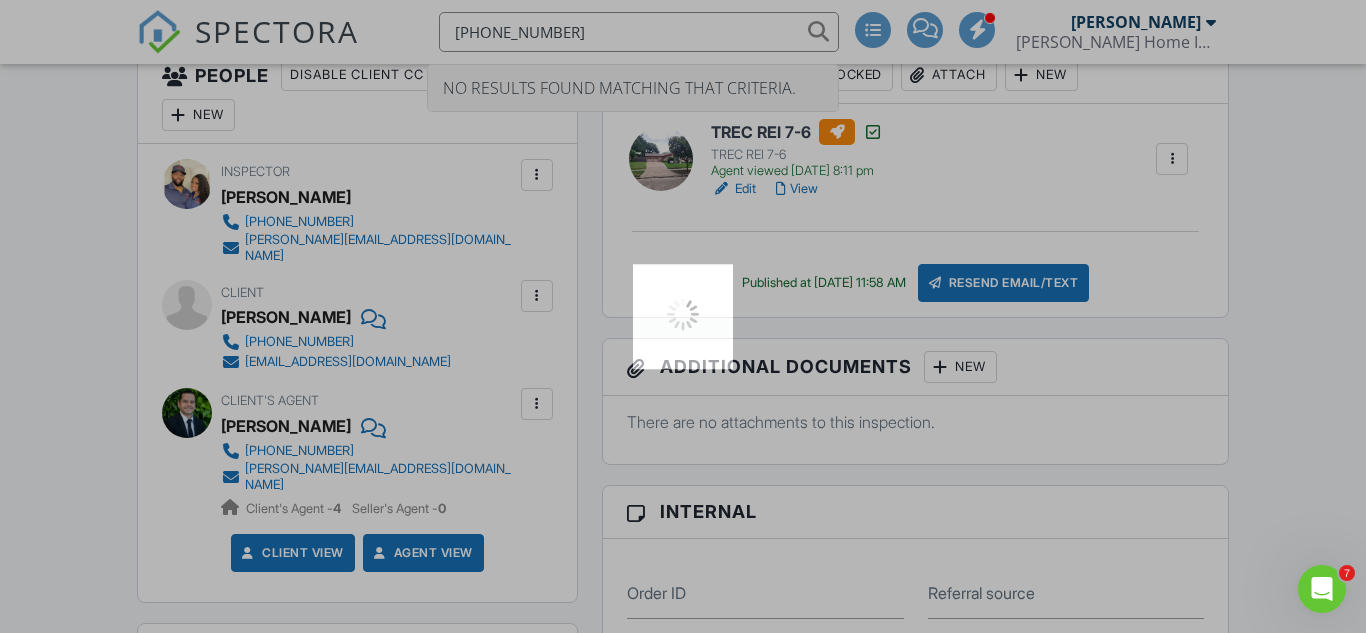 type on "347-693-8863" 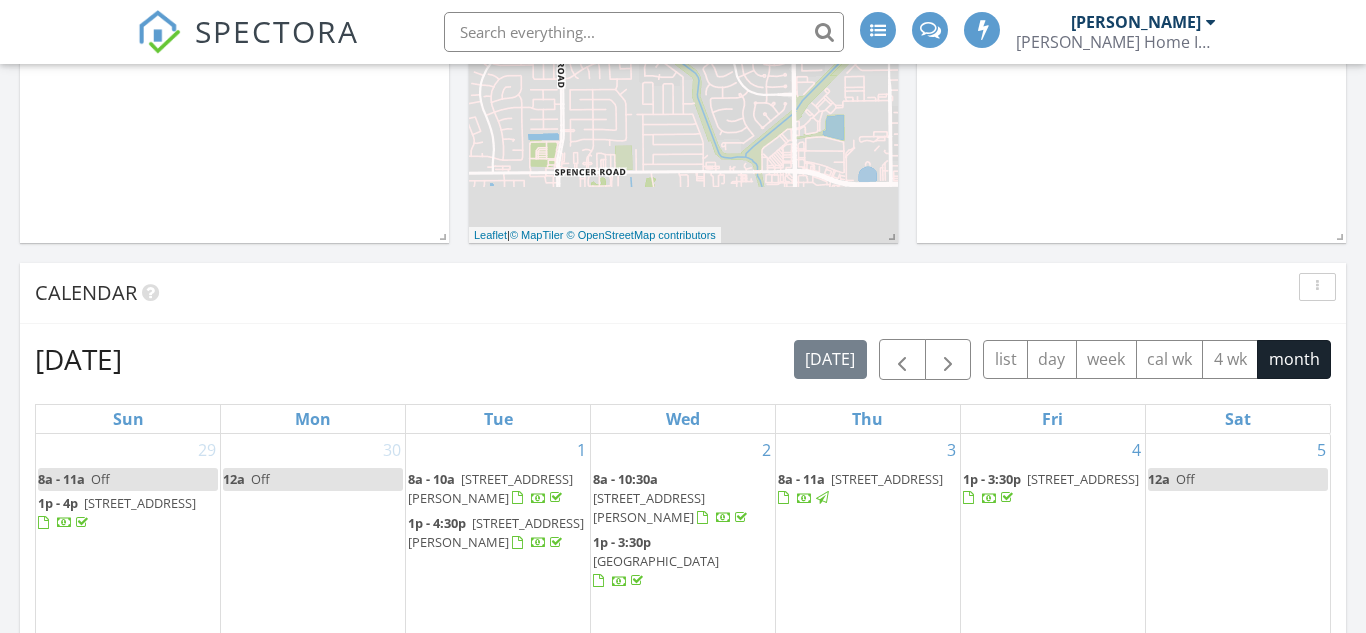 scroll, scrollTop: 1071, scrollLeft: 0, axis: vertical 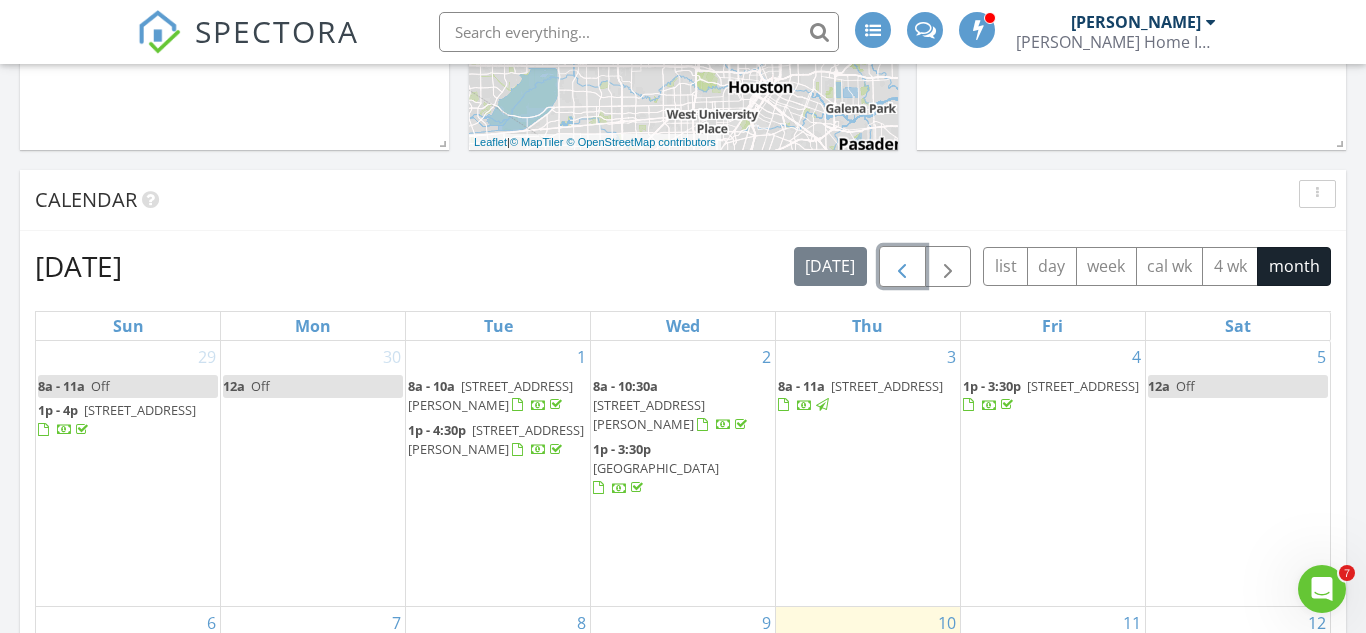 click at bounding box center (902, 267) 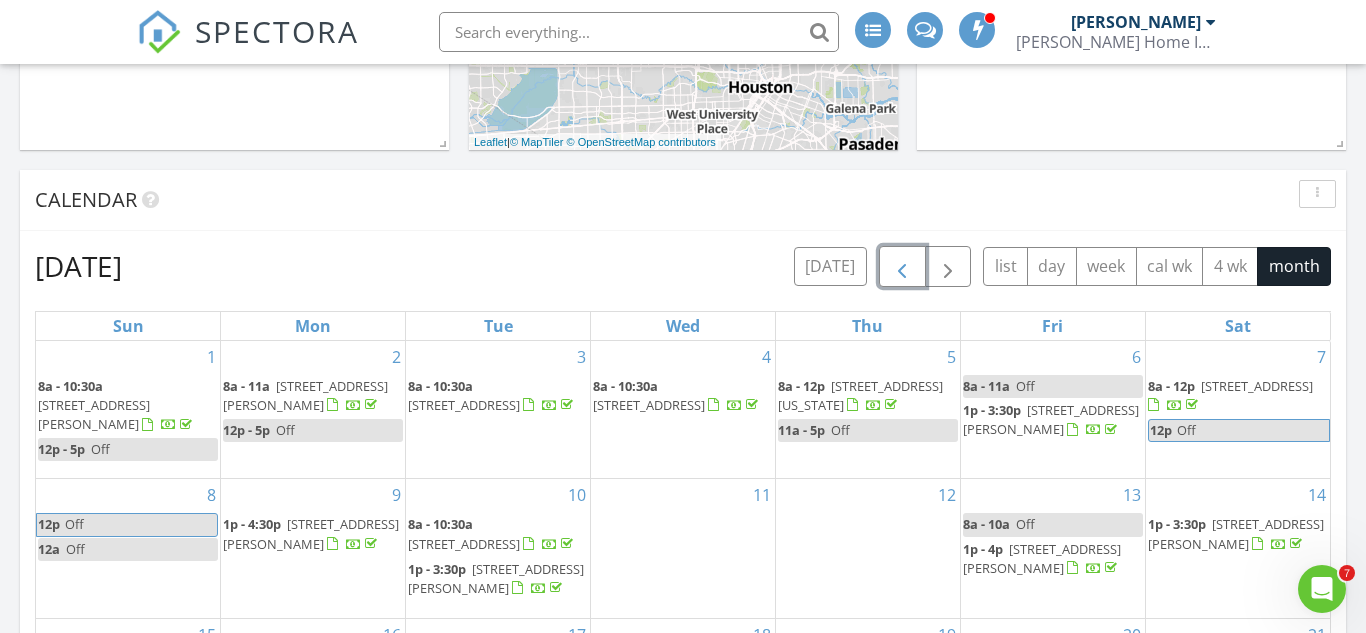 click at bounding box center [902, 267] 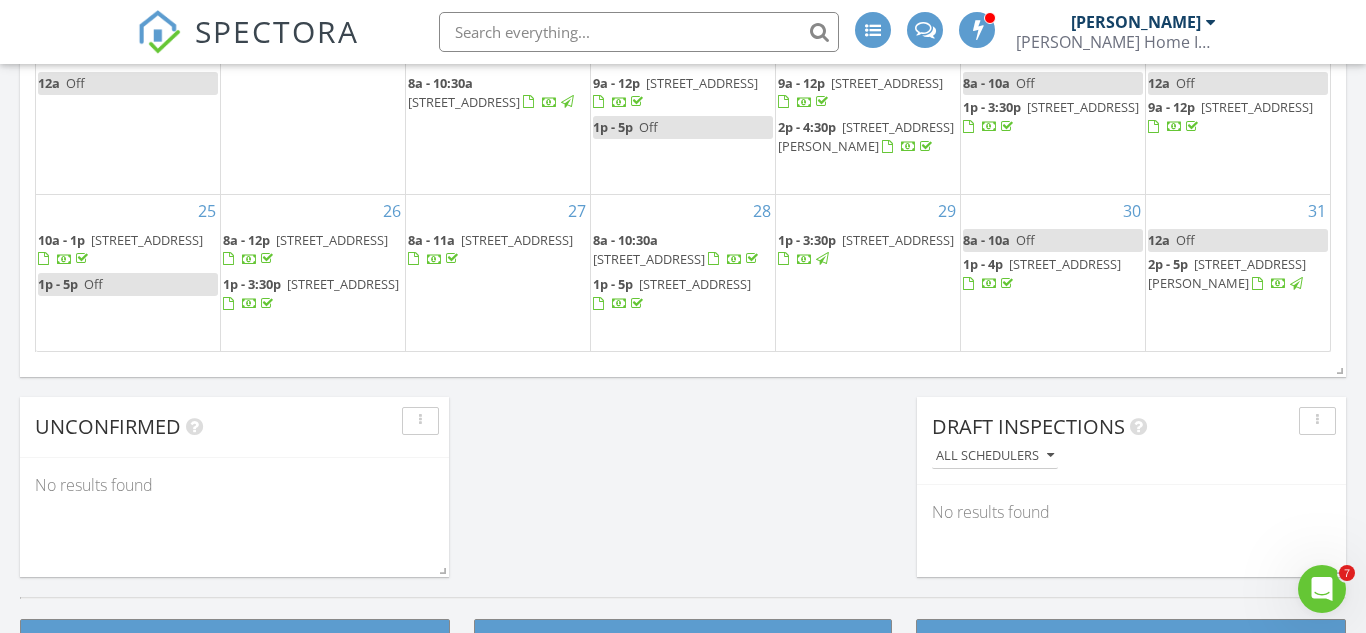 scroll, scrollTop: 1599, scrollLeft: 0, axis: vertical 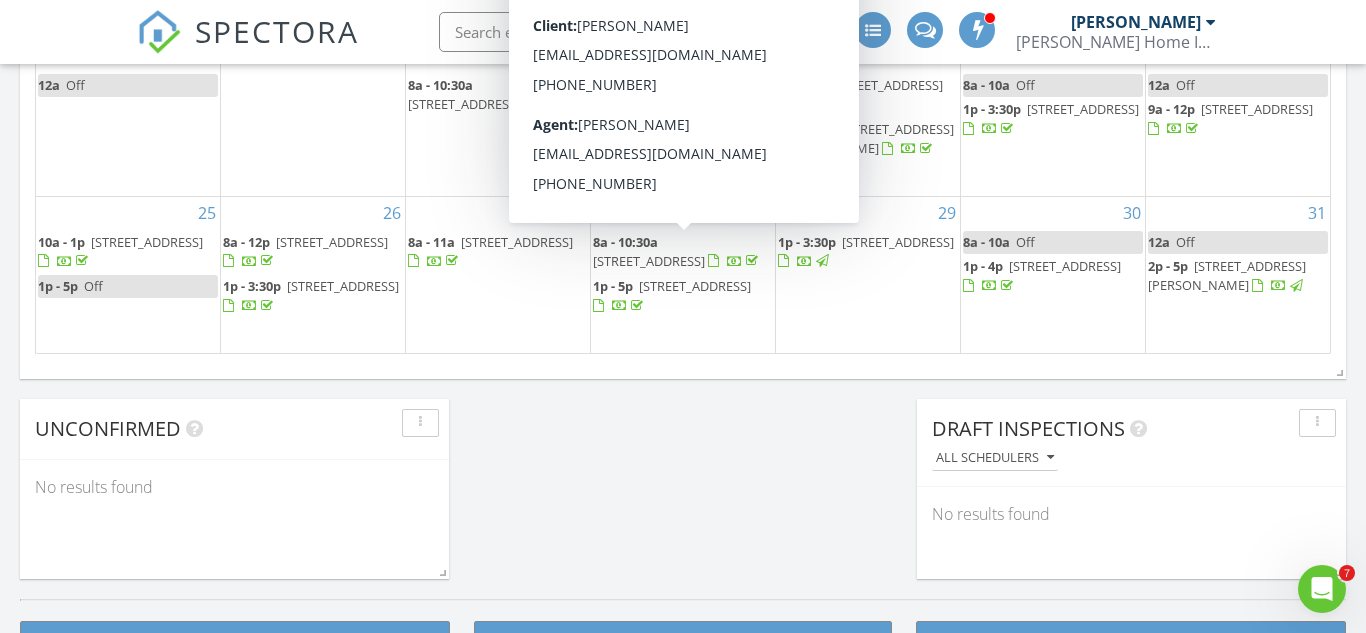 click on "11106 Sagevalley Dr, Houston 77089" at bounding box center [649, 261] 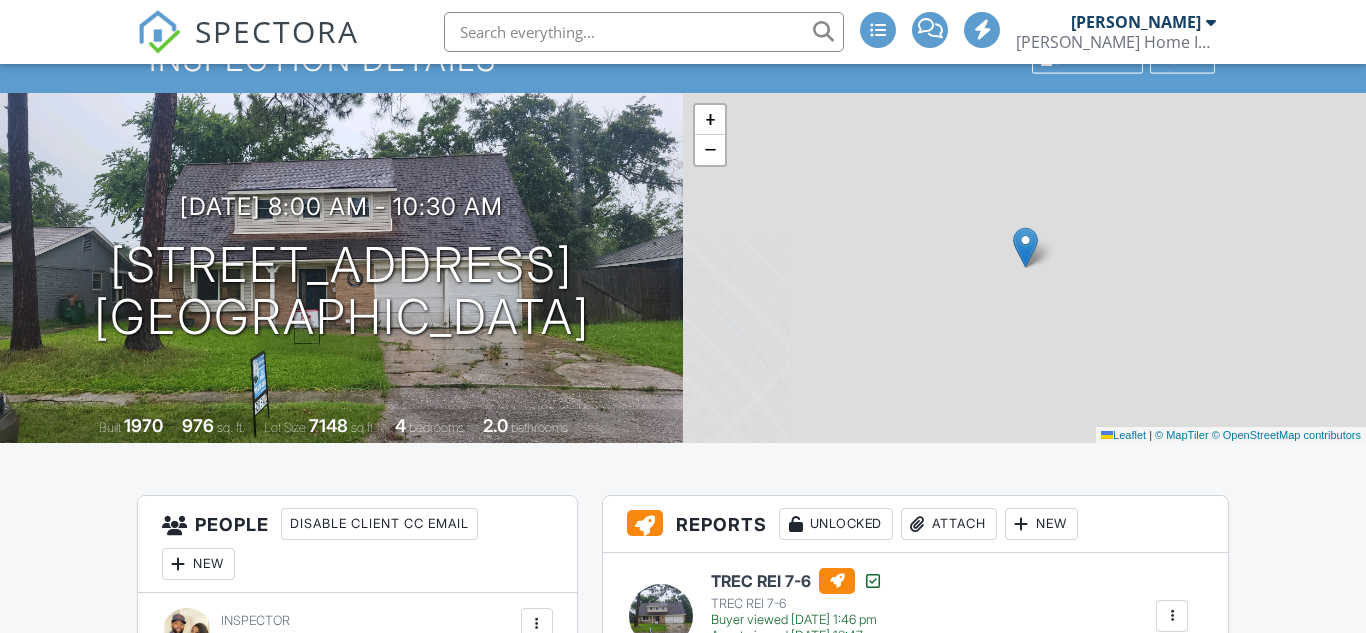 scroll, scrollTop: 68, scrollLeft: 0, axis: vertical 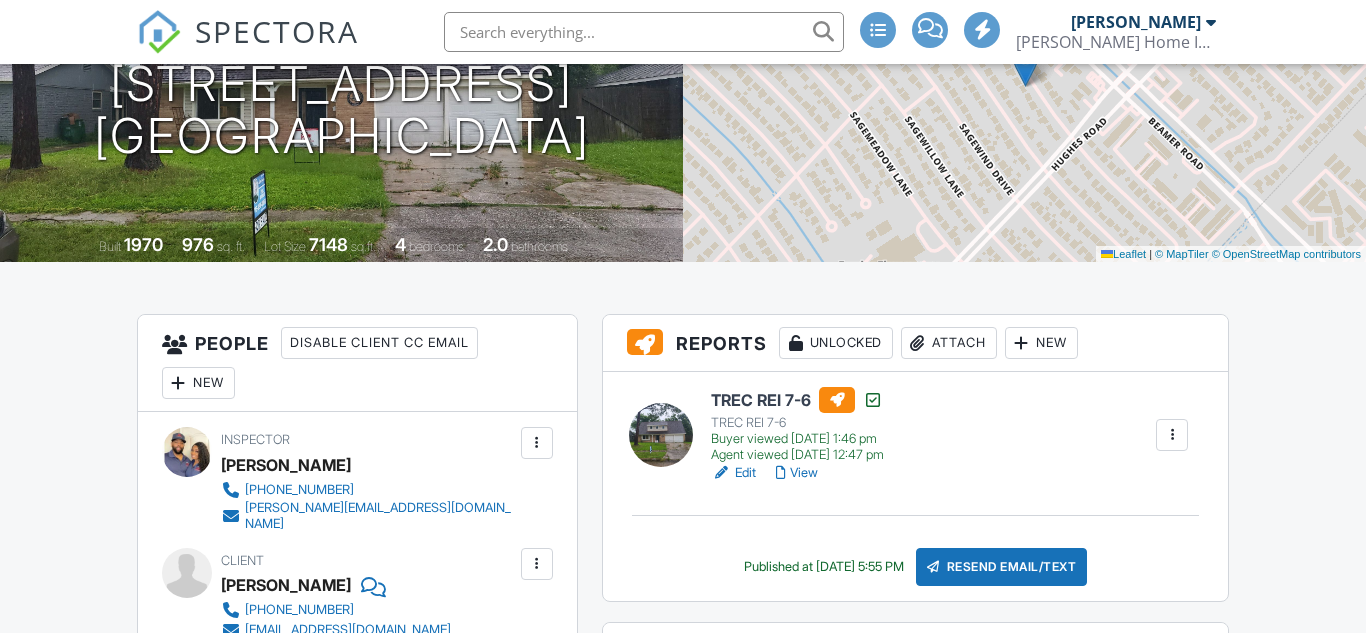 click on "View" at bounding box center (797, 473) 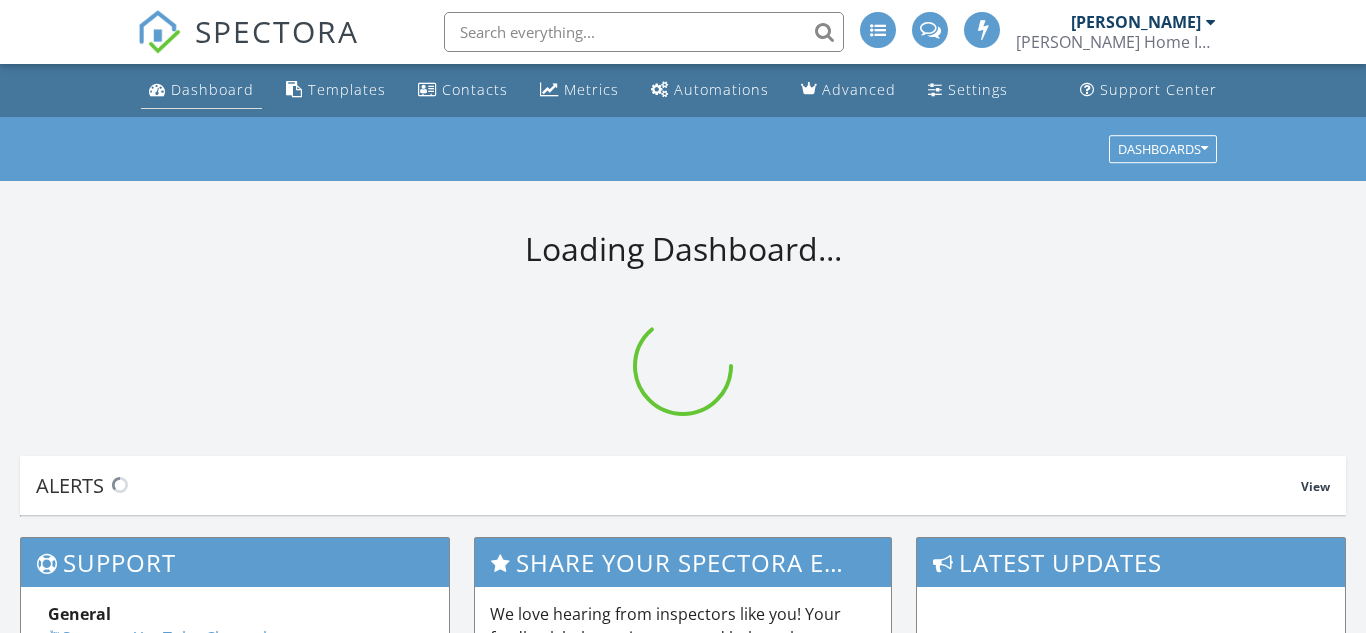 scroll, scrollTop: 0, scrollLeft: 0, axis: both 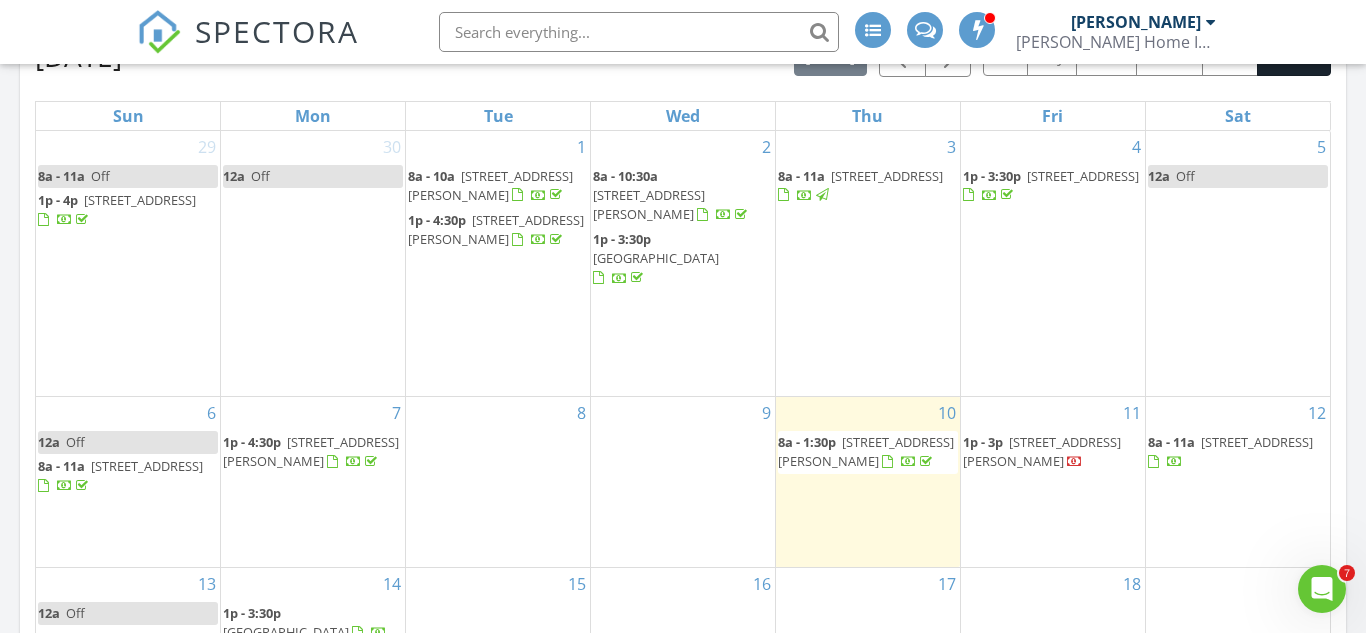 click on "8a - 1:30p
[STREET_ADDRESS][PERSON_NAME]" at bounding box center (866, 451) 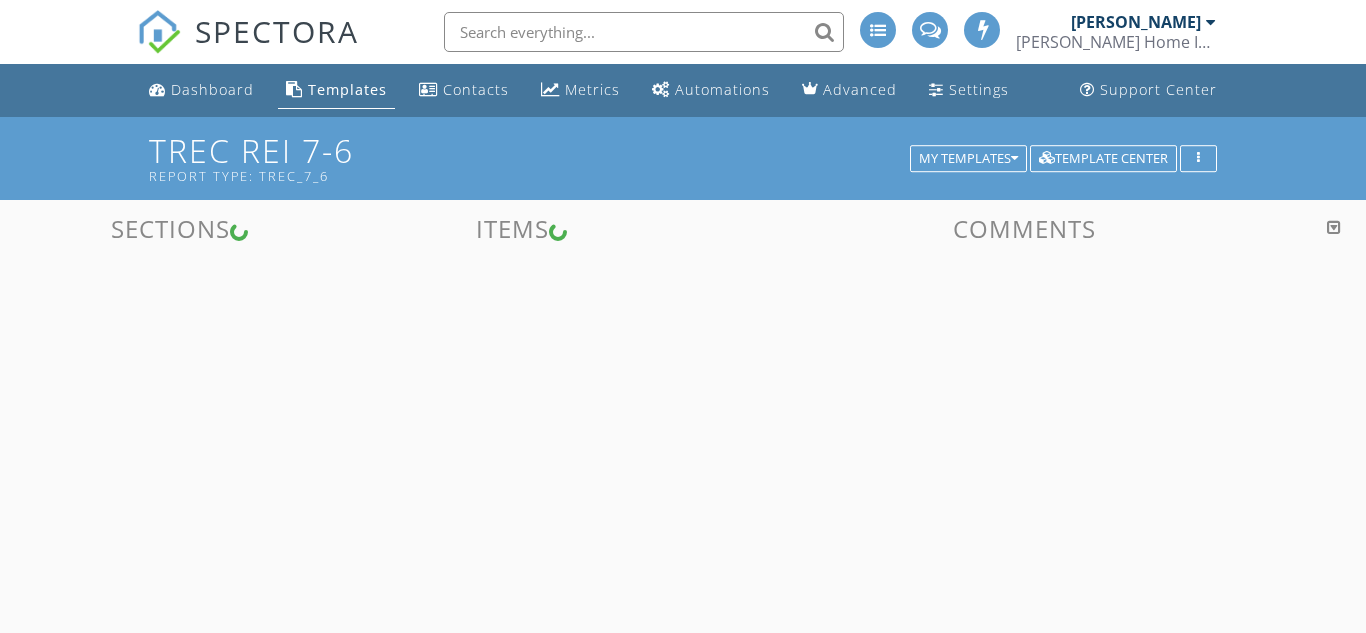 scroll, scrollTop: 0, scrollLeft: 0, axis: both 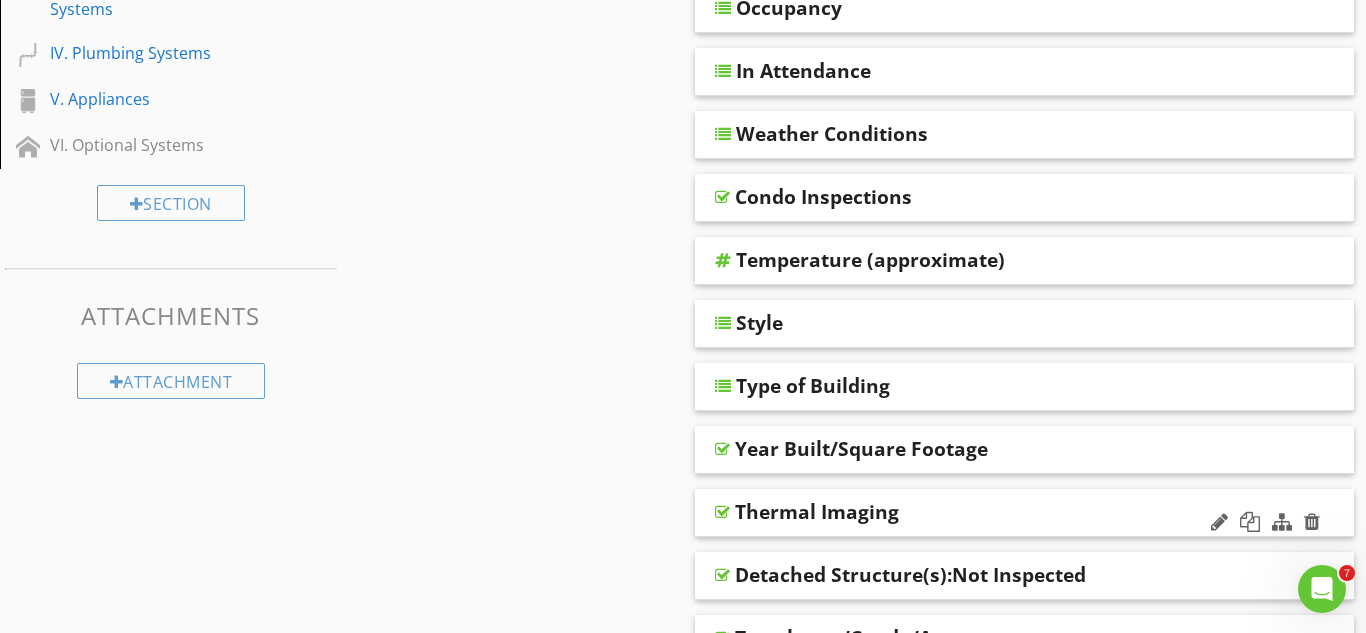 click on "Thermal Imaging" at bounding box center (967, 512) 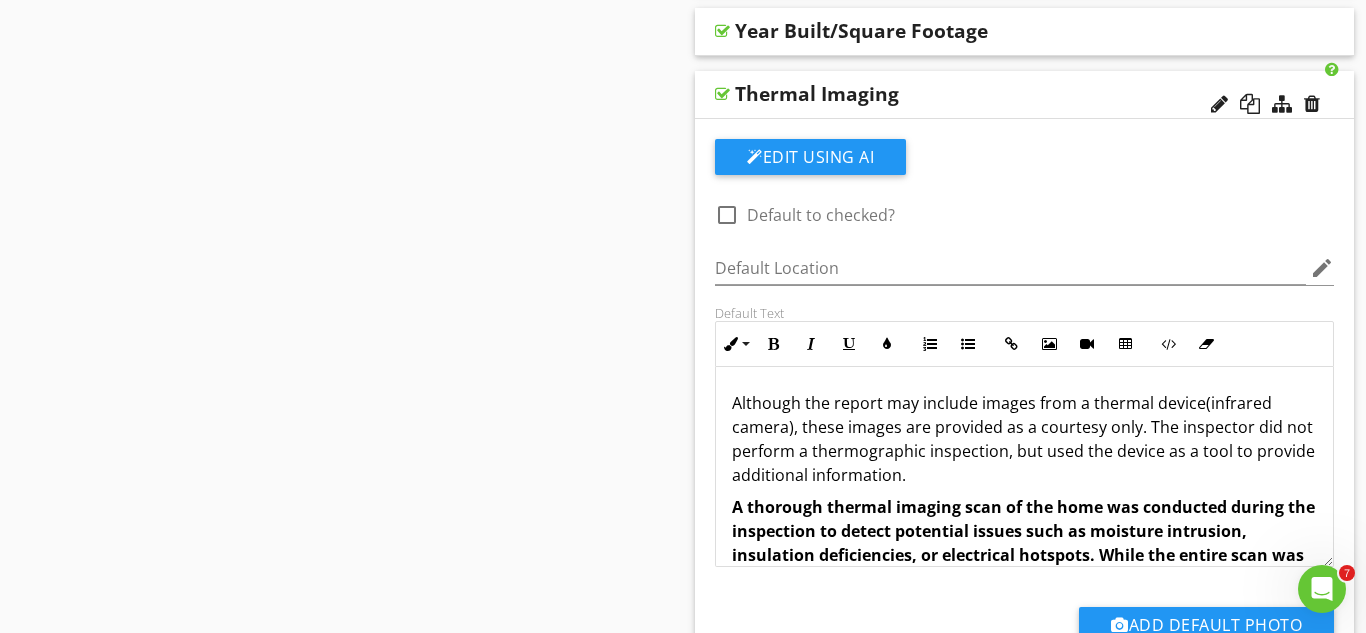 scroll, scrollTop: 885, scrollLeft: 0, axis: vertical 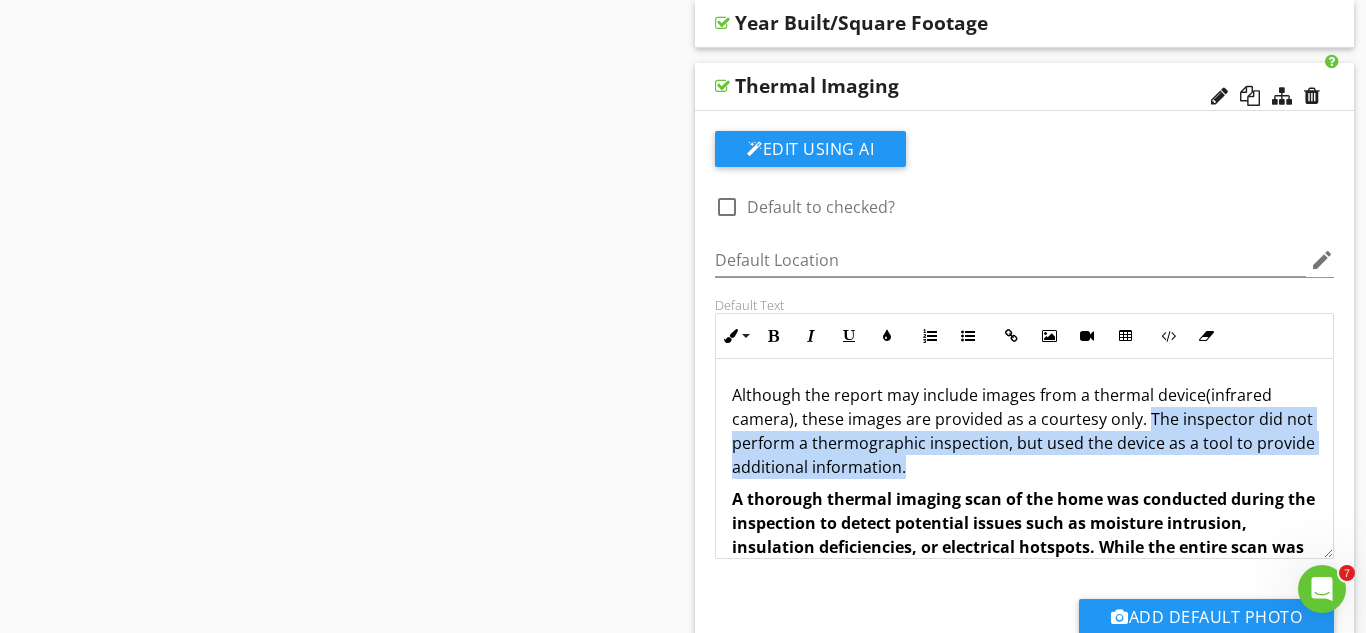 drag, startPoint x: 1143, startPoint y: 416, endPoint x: 1250, endPoint y: 457, distance: 114.58621 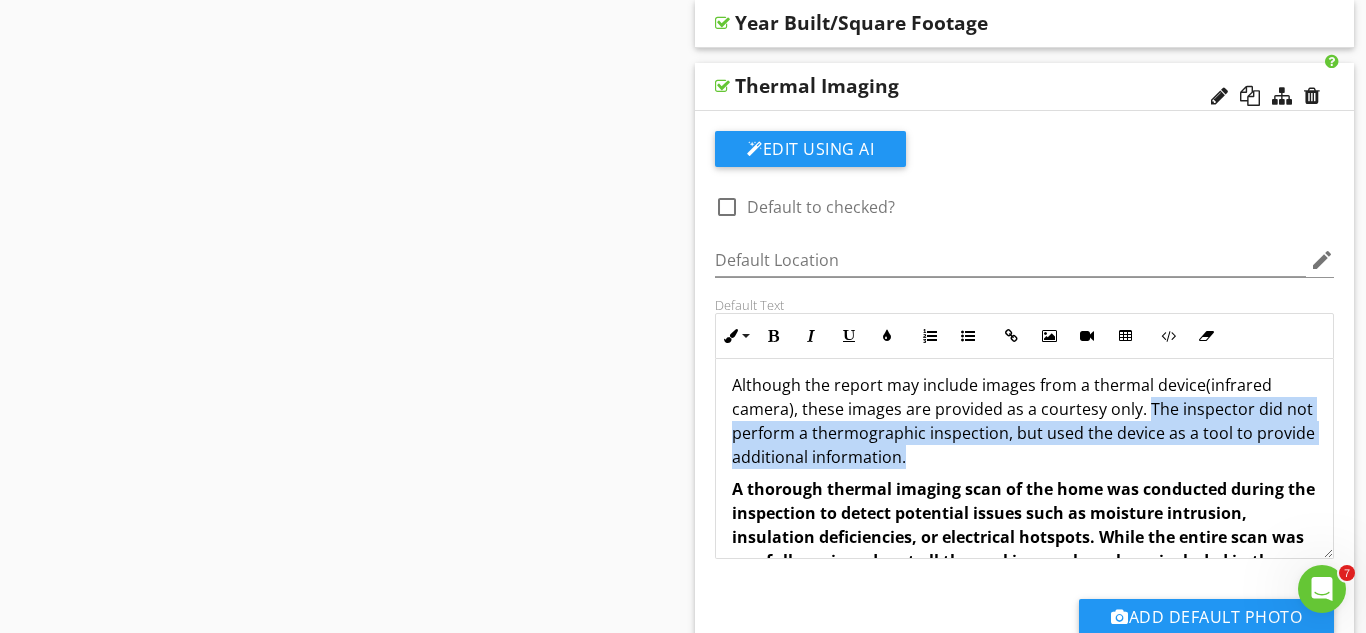 scroll, scrollTop: 0, scrollLeft: 0, axis: both 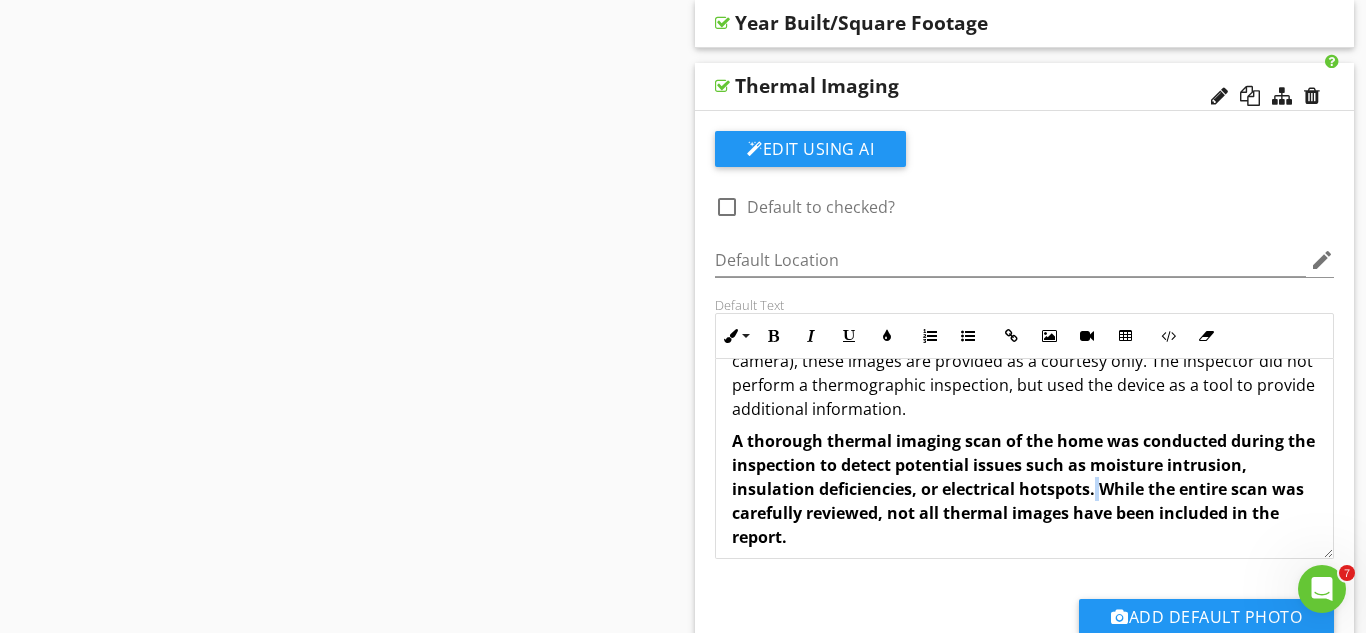 click on "A thorough thermal imaging scan of the home was conducted during the inspection to detect potential issues such as moisture intrusion, insulation deficiencies, or electrical hotspots. While the entire scan was carefully reviewed, not all thermal images have been included in the report." at bounding box center [1023, 489] 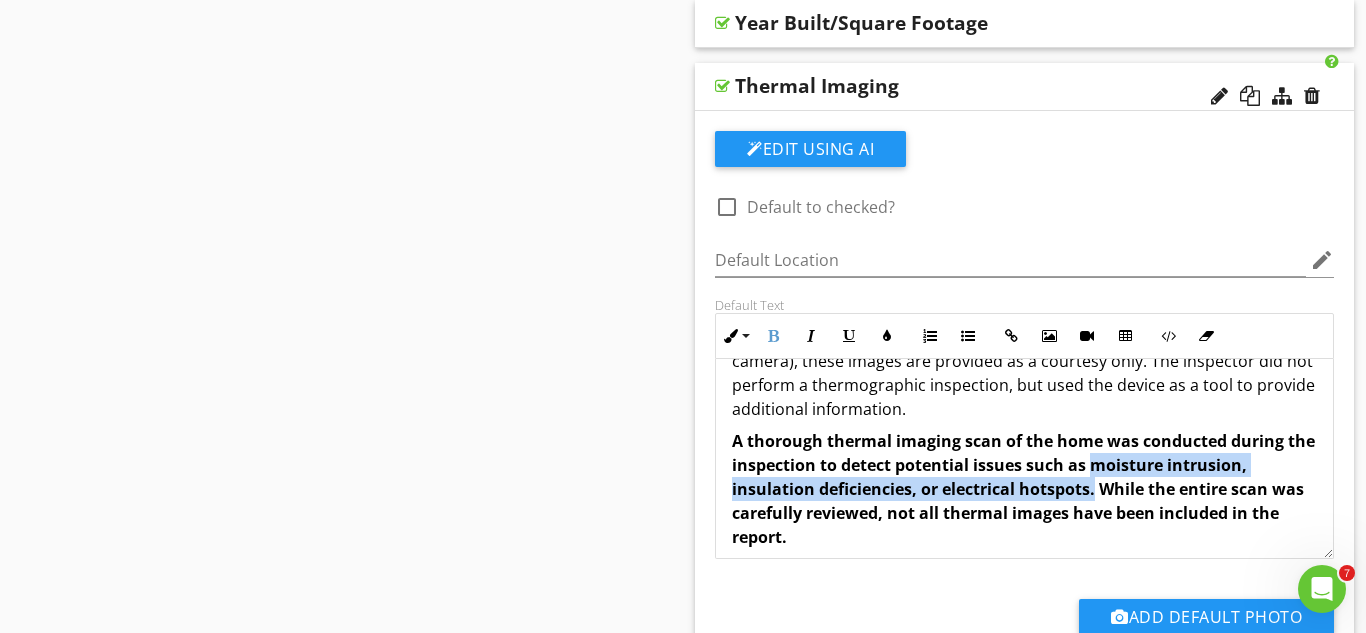 drag, startPoint x: 1088, startPoint y: 466, endPoint x: 1092, endPoint y: 490, distance: 24.33105 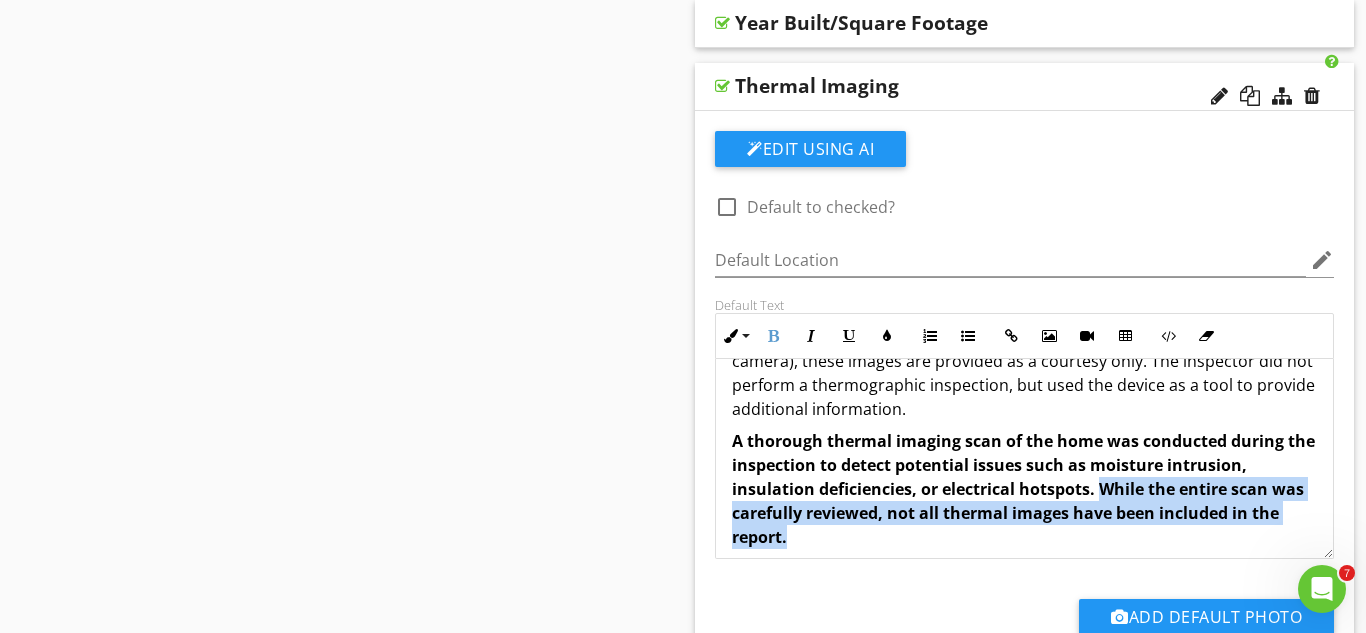 drag, startPoint x: 1099, startPoint y: 485, endPoint x: 1248, endPoint y: 530, distance: 155.64703 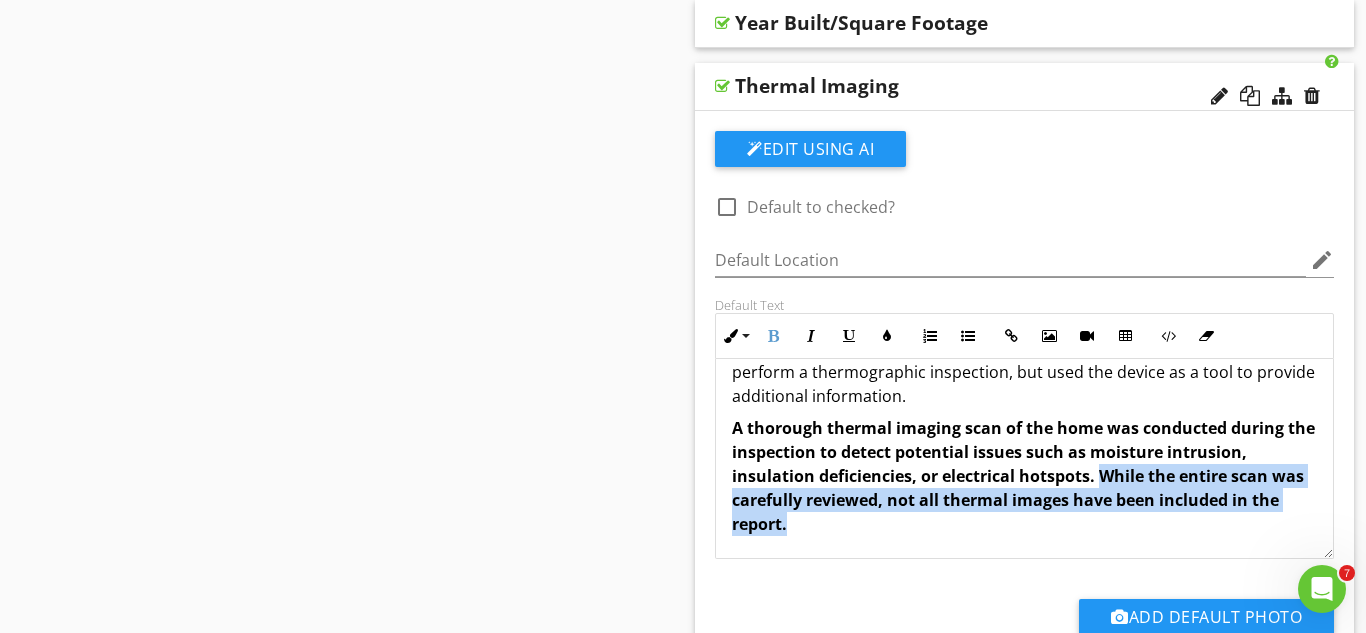 scroll, scrollTop: 73, scrollLeft: 0, axis: vertical 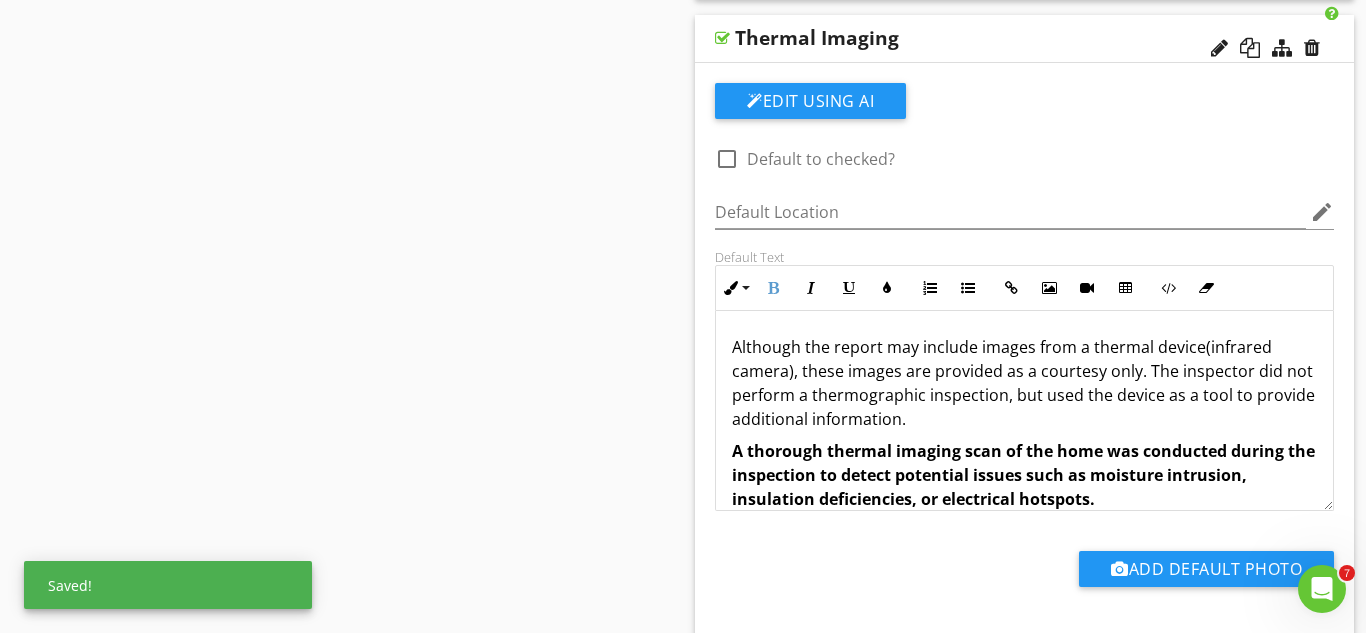 drag, startPoint x: 1104, startPoint y: 476, endPoint x: 677, endPoint y: 319, distance: 454.94833 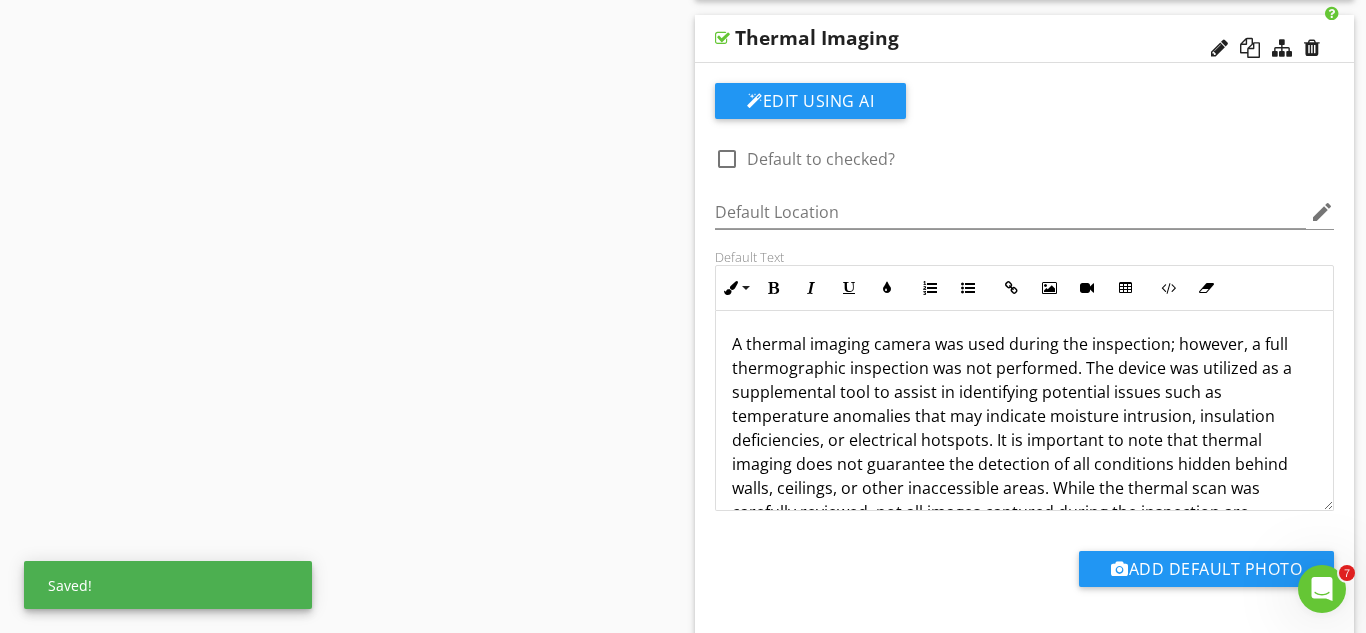 scroll, scrollTop: 0, scrollLeft: 0, axis: both 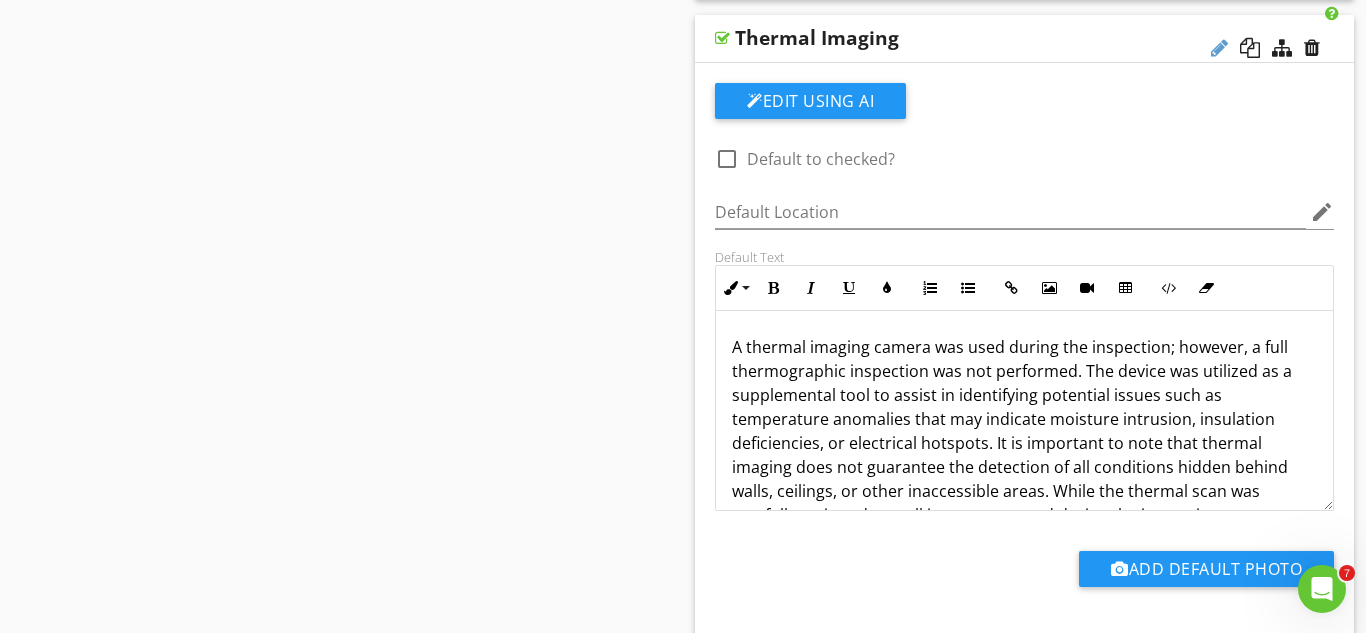 click at bounding box center (1219, 48) 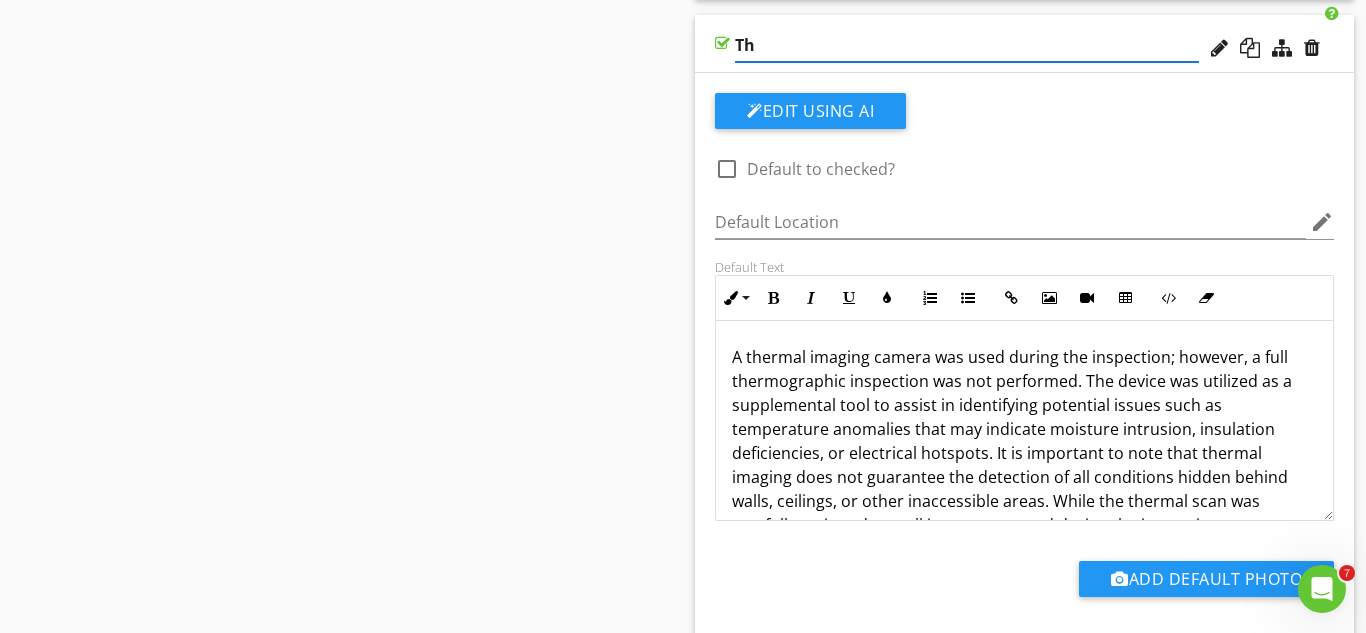 type on "T" 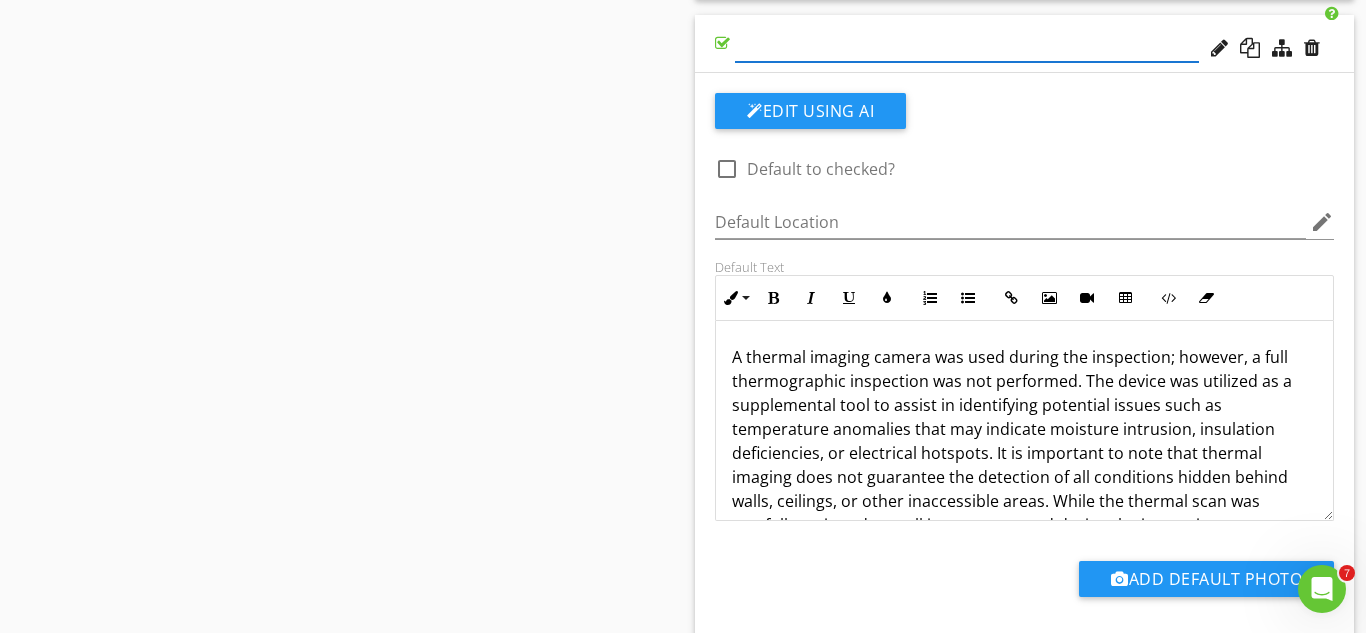 paste on "Use of Thermal Imaging Camera" 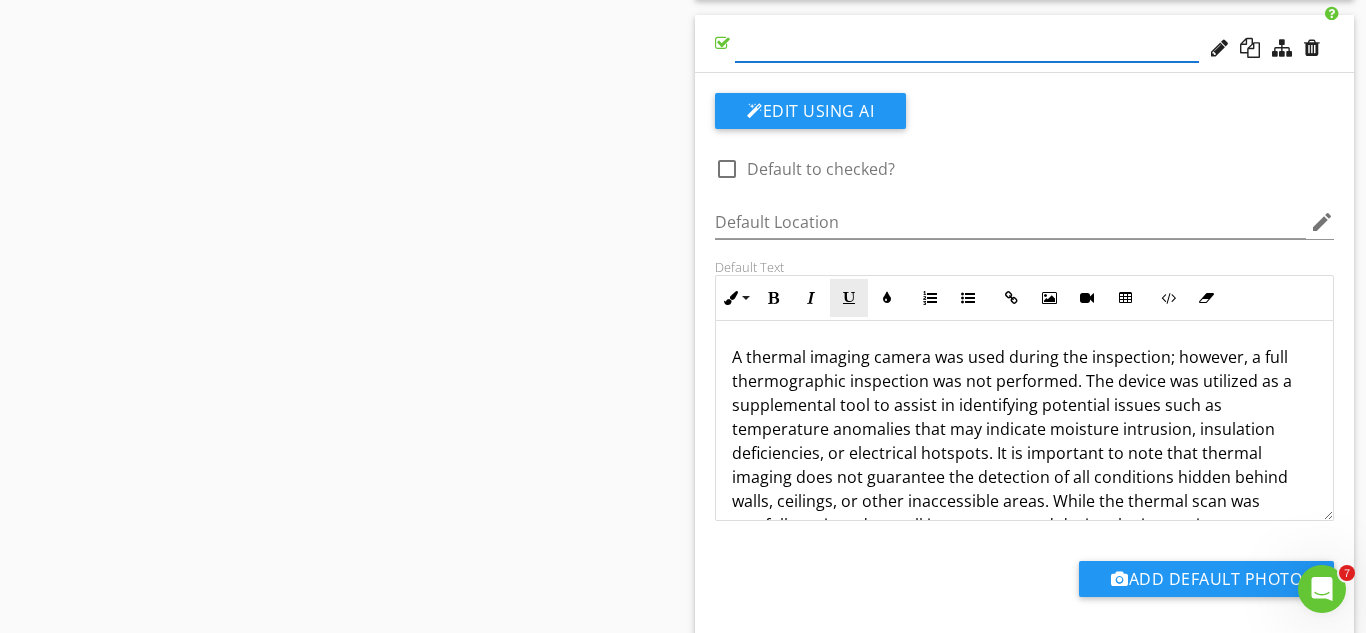 type on "Use of Thermal Imaging Camera" 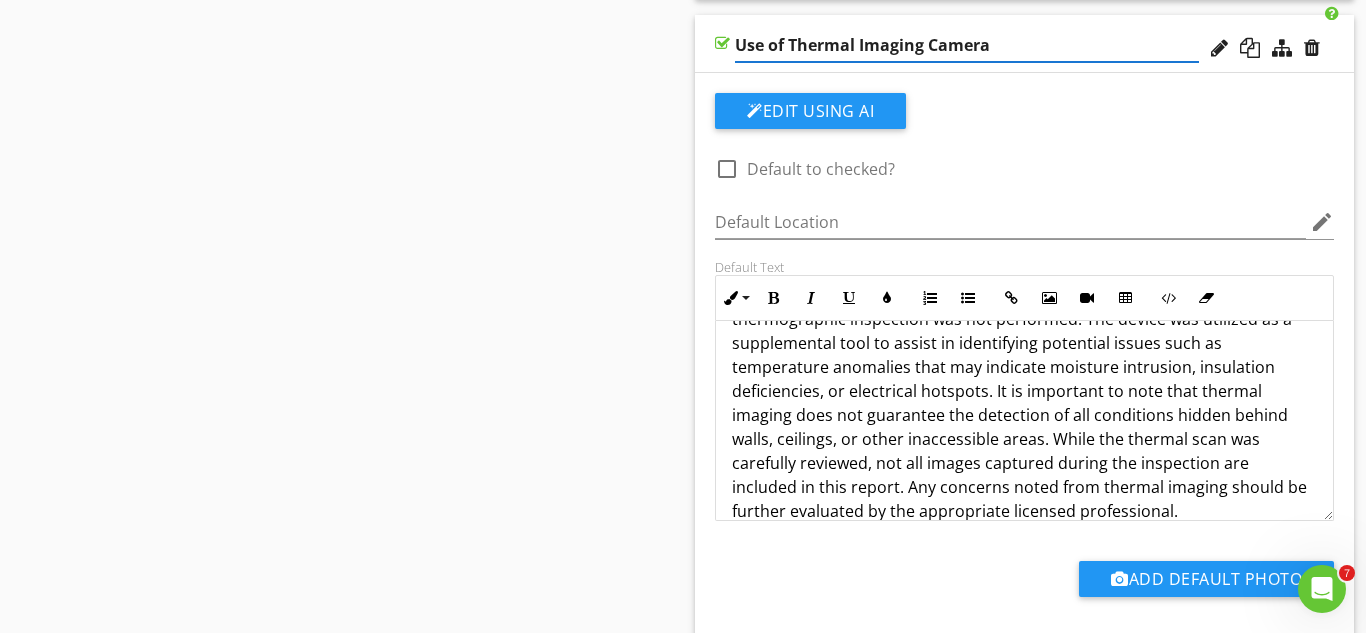 scroll, scrollTop: 83, scrollLeft: 0, axis: vertical 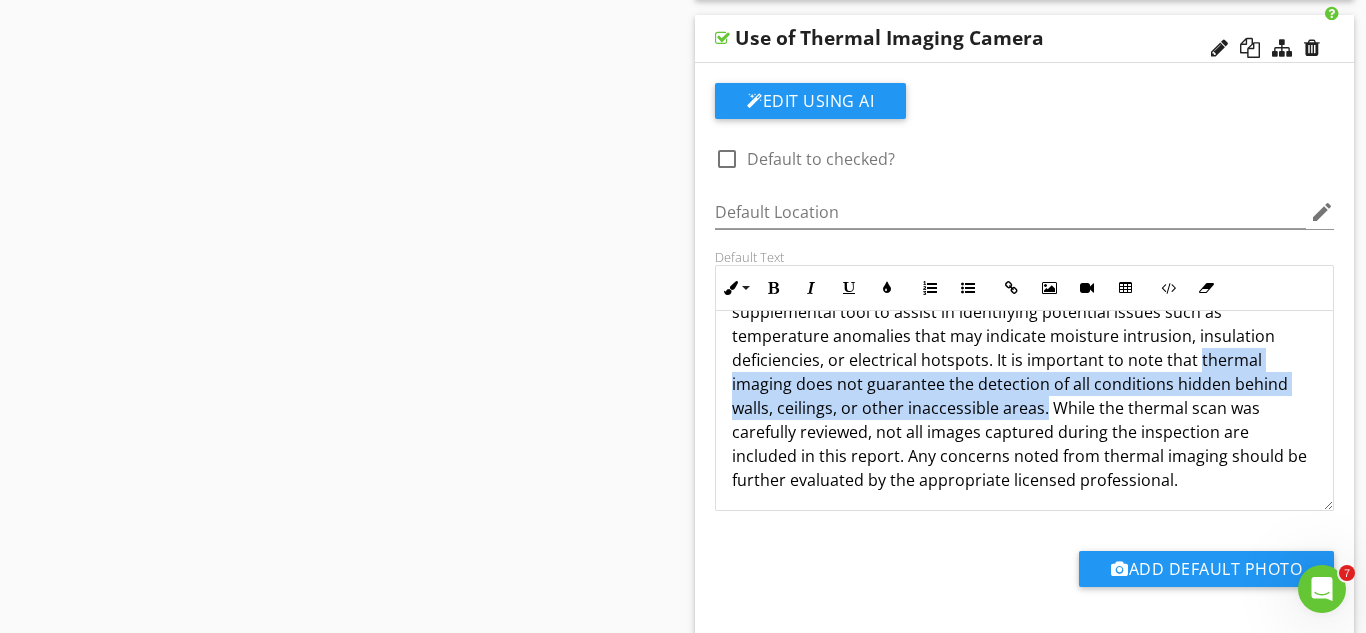 drag, startPoint x: 1078, startPoint y: 366, endPoint x: 908, endPoint y: 402, distance: 173.76996 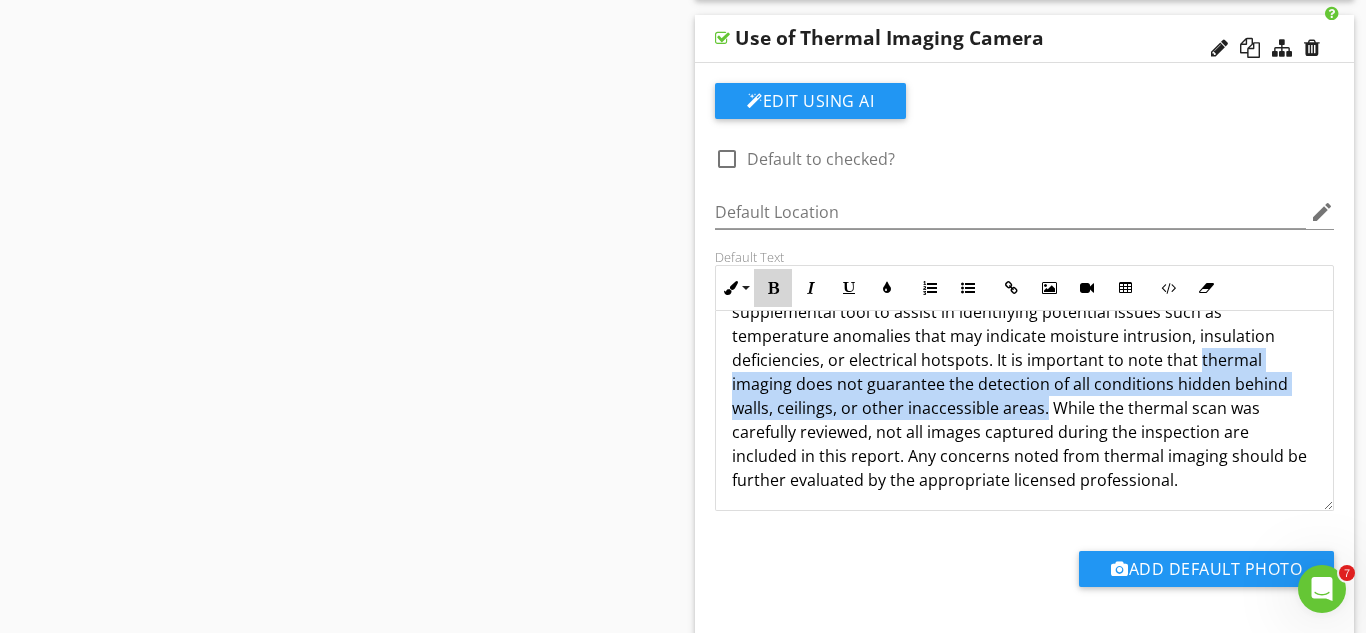 click at bounding box center (773, 288) 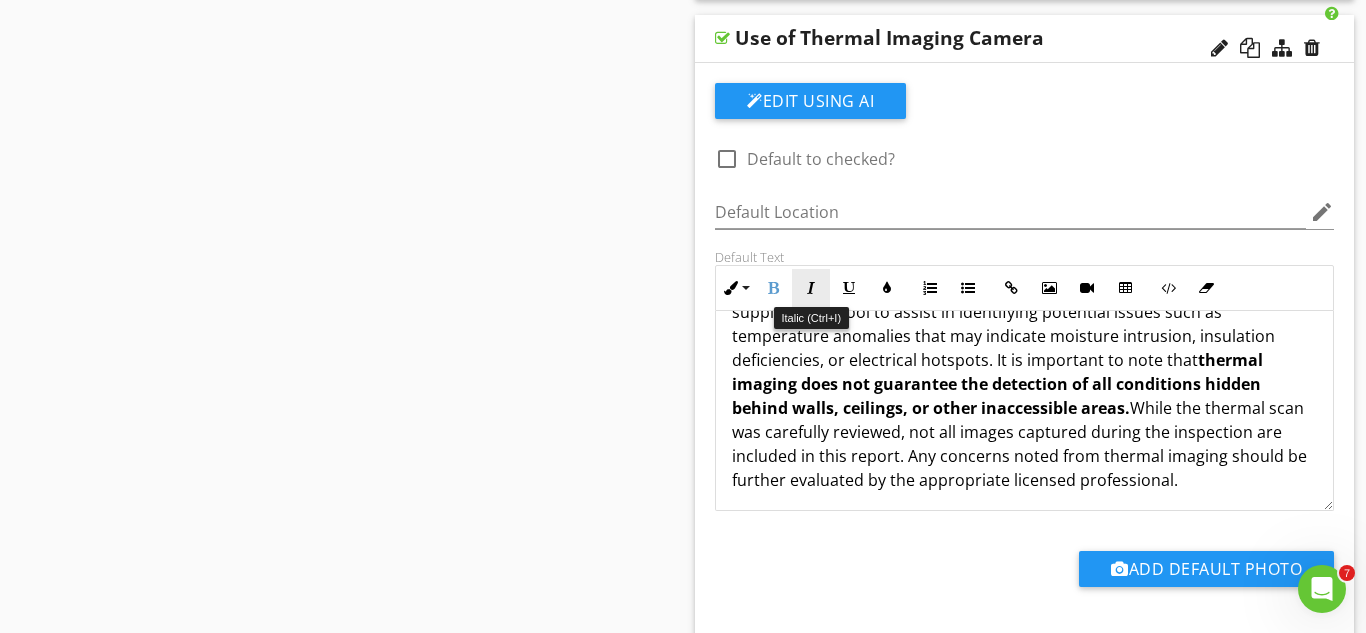 click at bounding box center [811, 288] 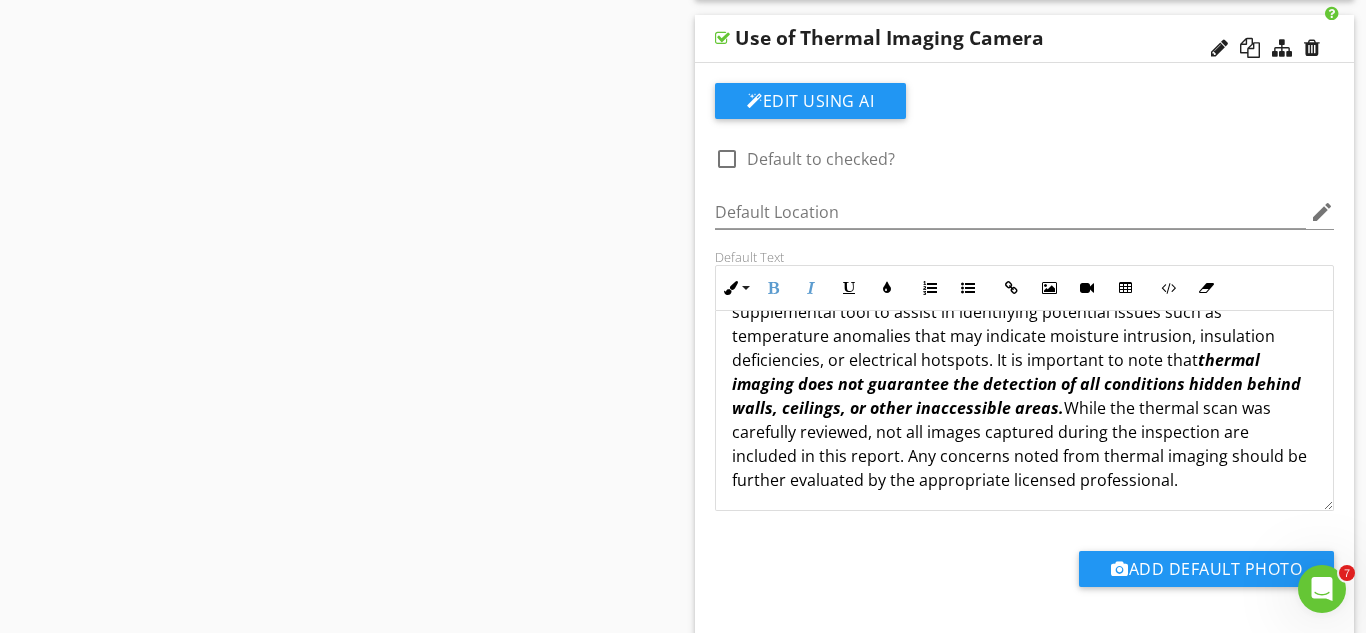click on "Add Default Photo" at bounding box center (1024, 576) 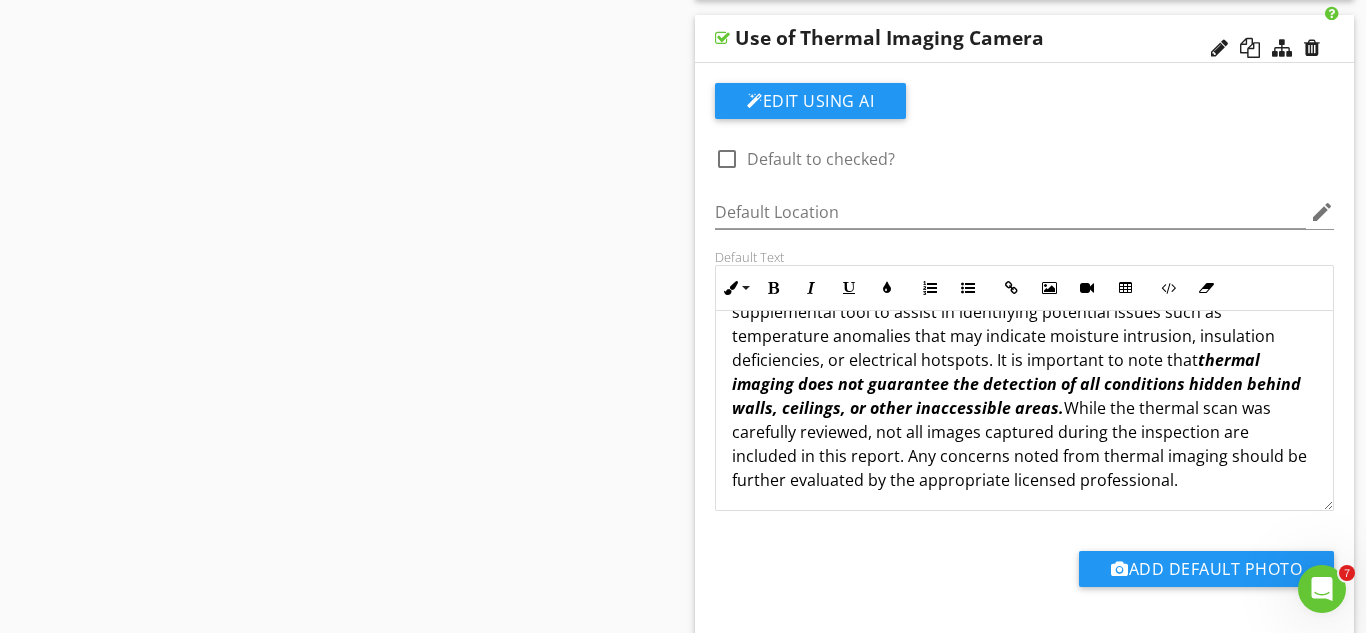 scroll, scrollTop: 913, scrollLeft: 0, axis: vertical 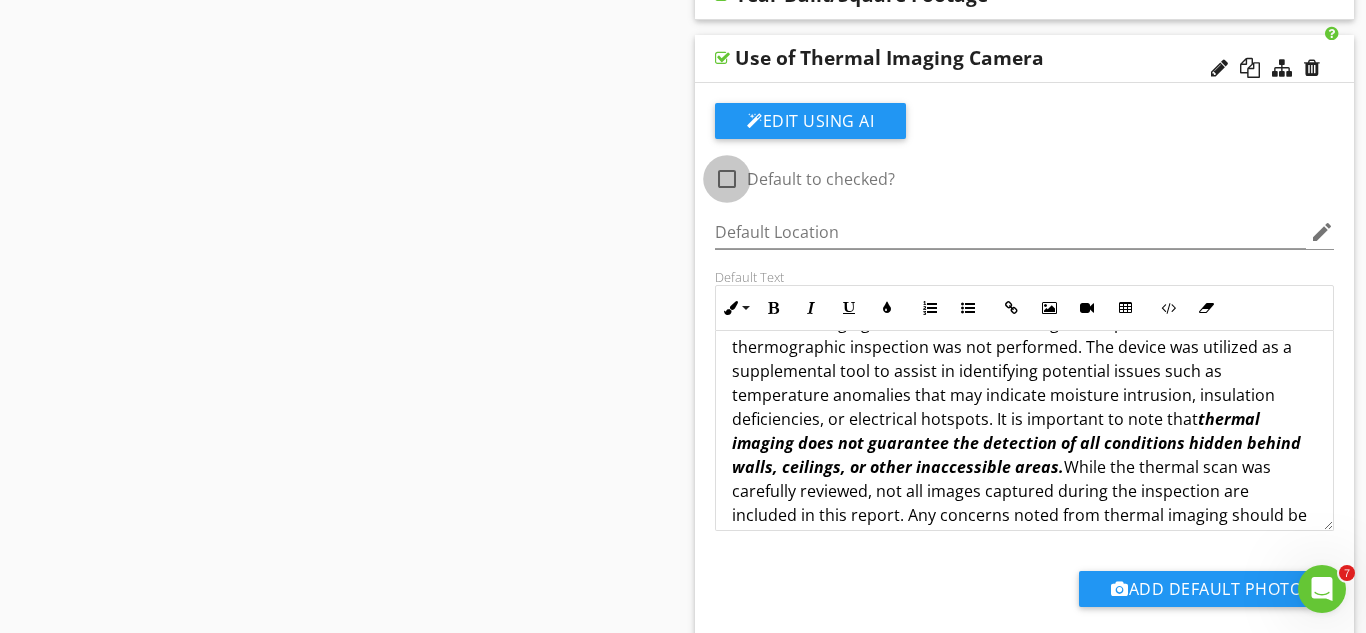 click at bounding box center [727, 179] 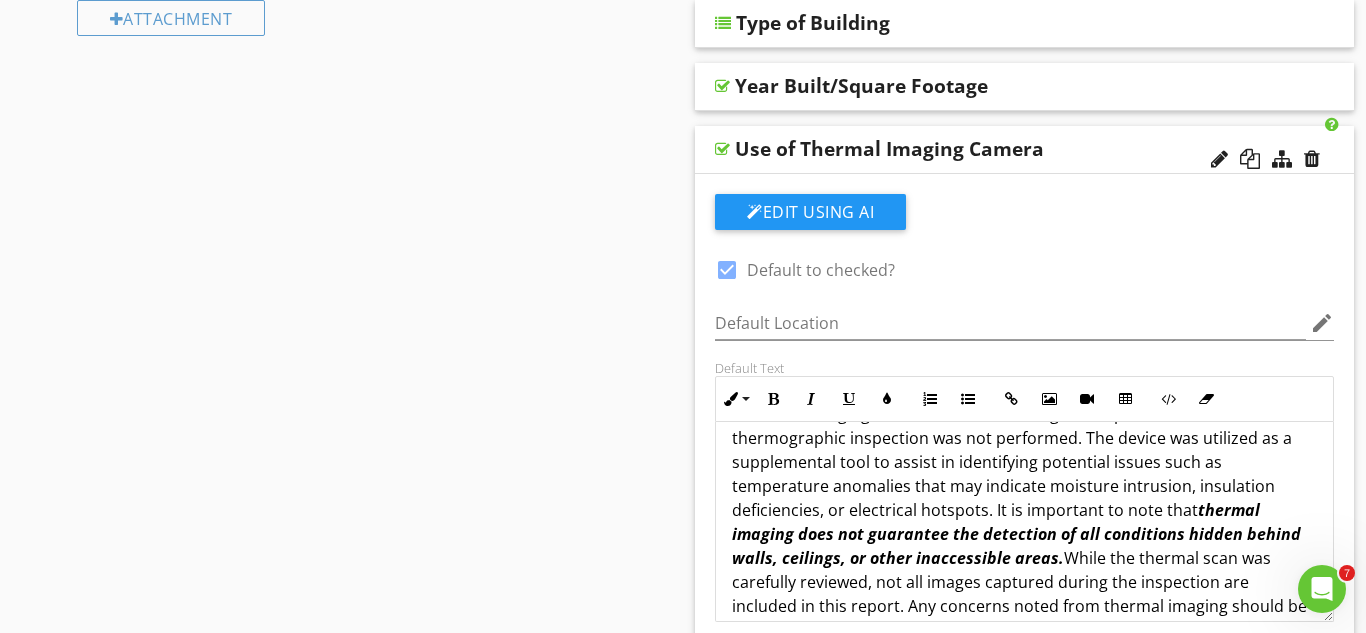 scroll, scrollTop: 820, scrollLeft: 0, axis: vertical 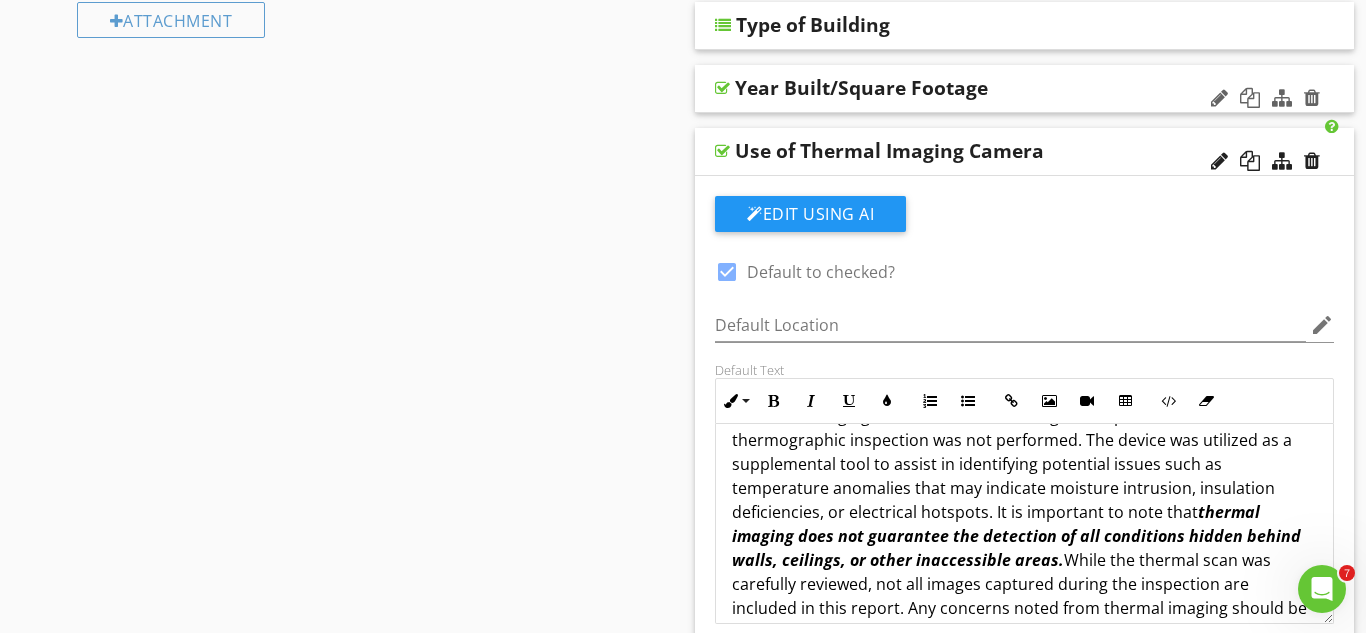 click on "Year Built/Square Footage" at bounding box center (967, 88) 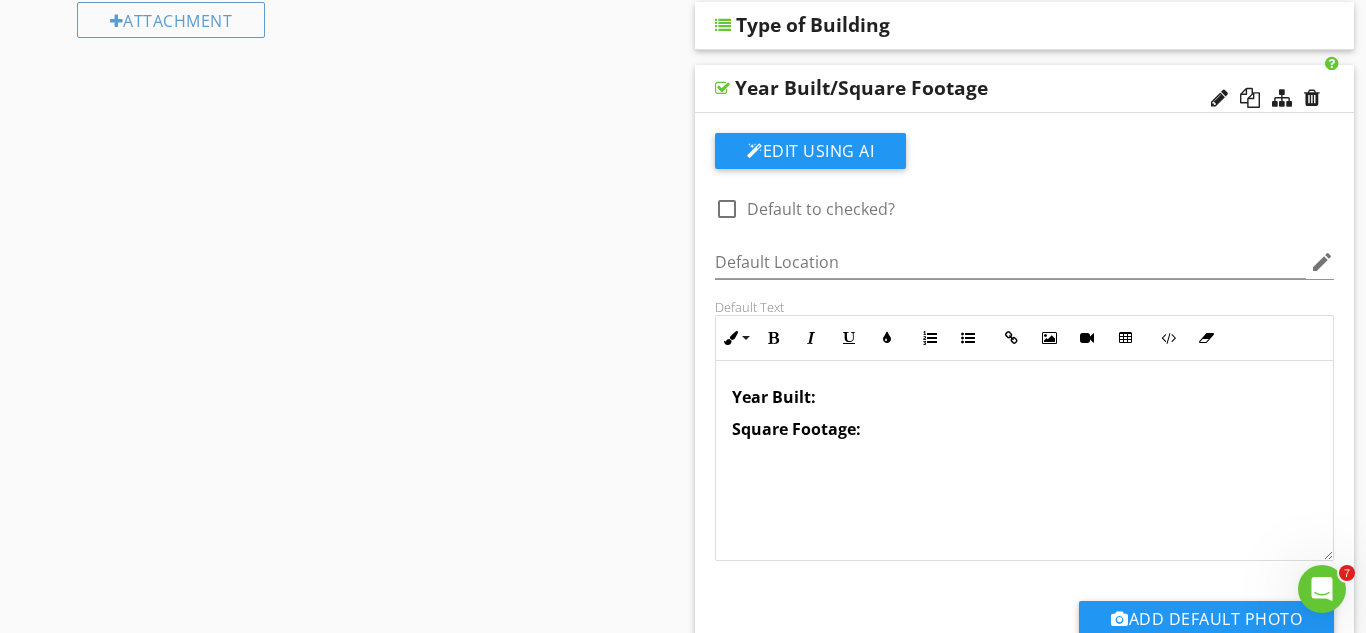 scroll, scrollTop: 1, scrollLeft: 0, axis: vertical 